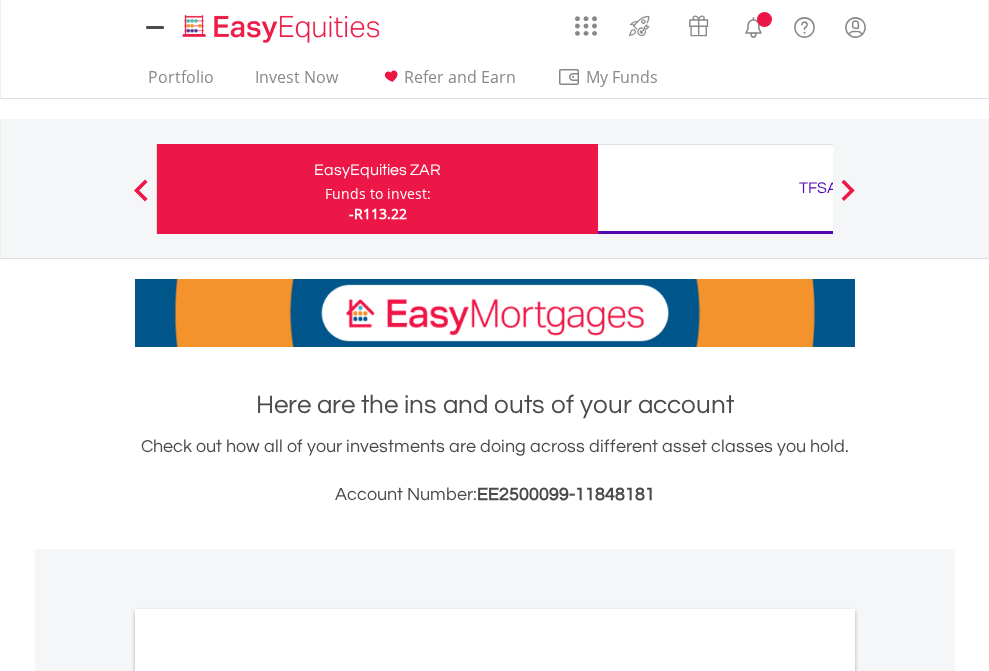 scroll, scrollTop: 0, scrollLeft: 0, axis: both 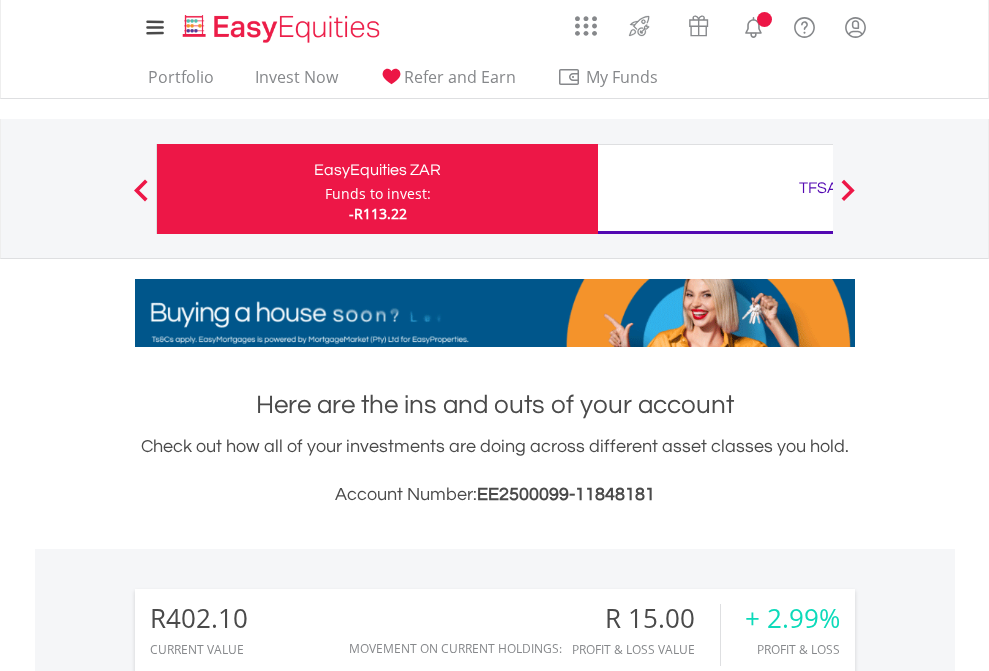 click on "Funds to invest:" at bounding box center (378, 194) 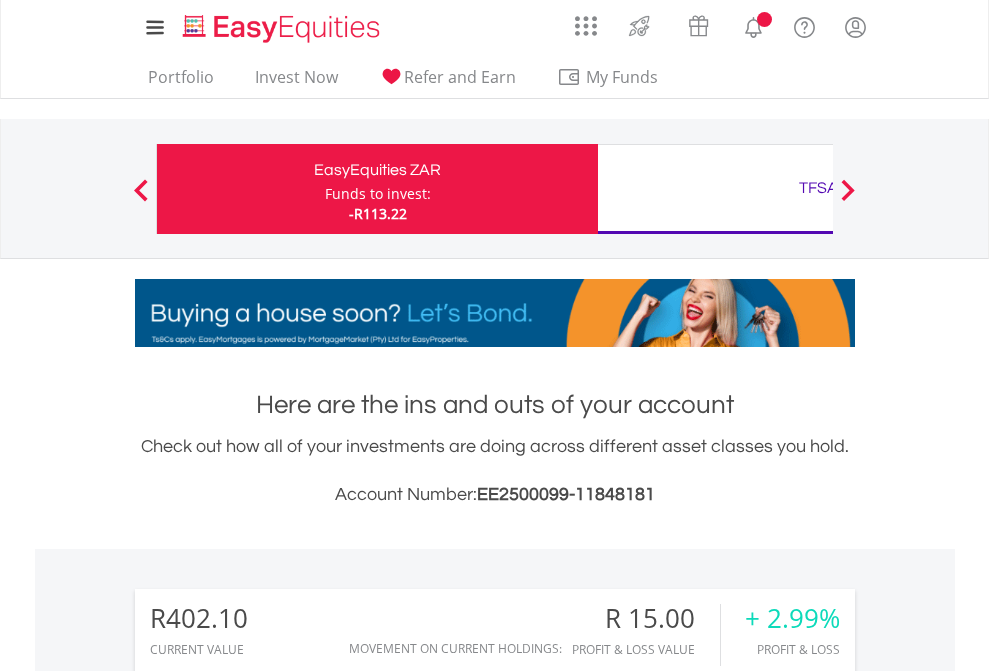 scroll, scrollTop: 999808, scrollLeft: 999687, axis: both 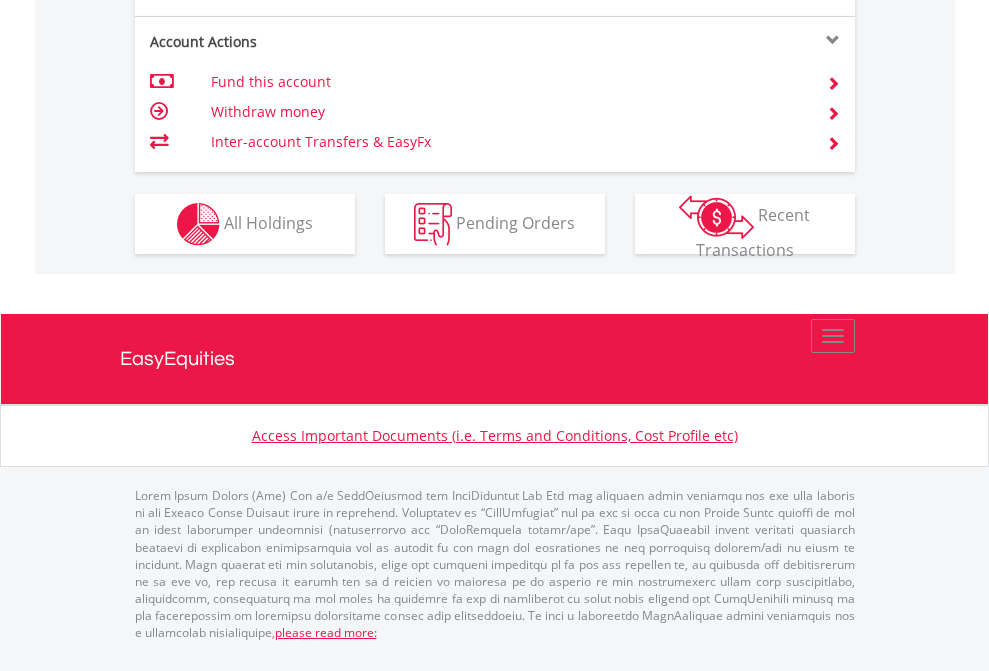 click on "Investment types" at bounding box center (706, -337) 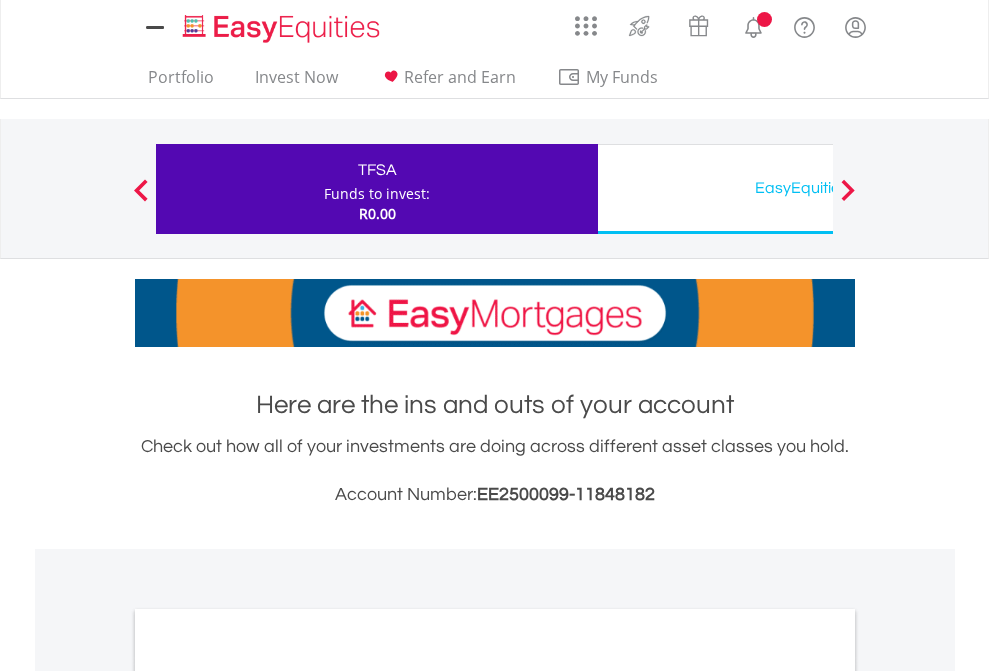 scroll, scrollTop: 0, scrollLeft: 0, axis: both 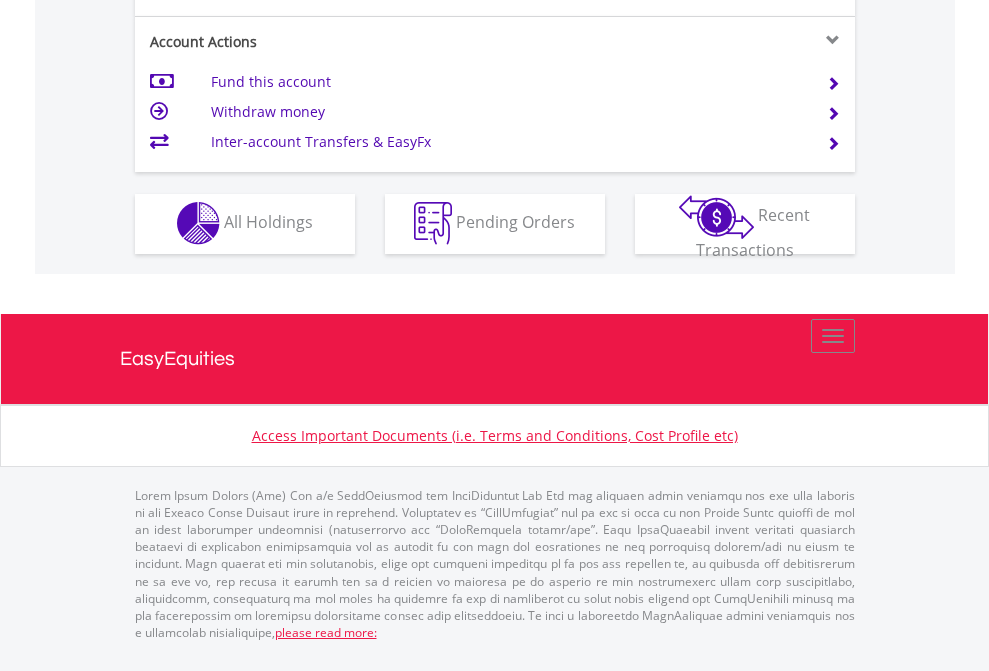 click on "Investment types" at bounding box center (706, -353) 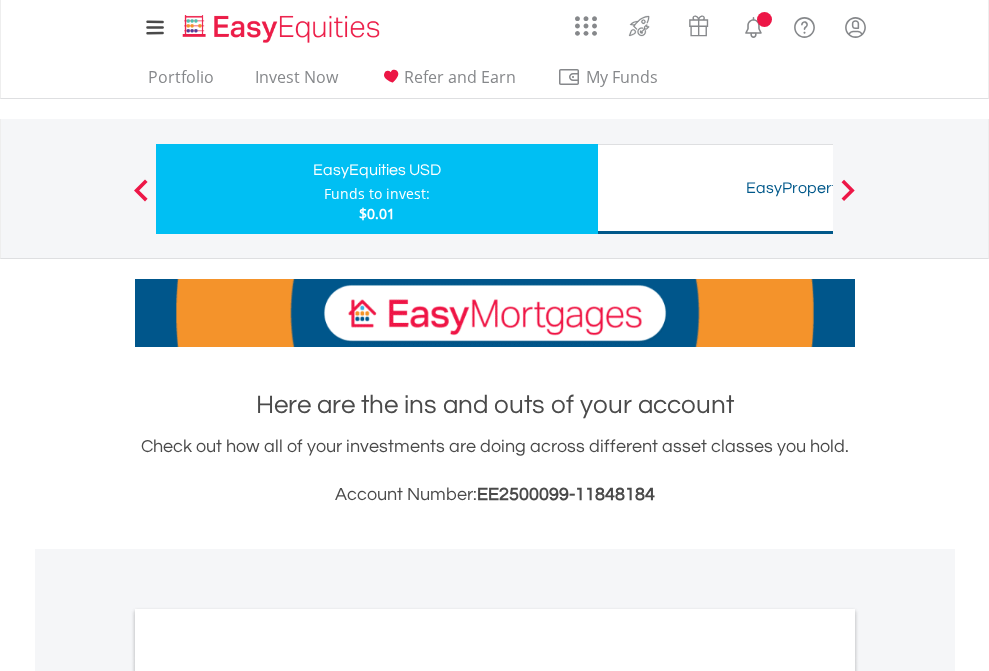 scroll, scrollTop: 0, scrollLeft: 0, axis: both 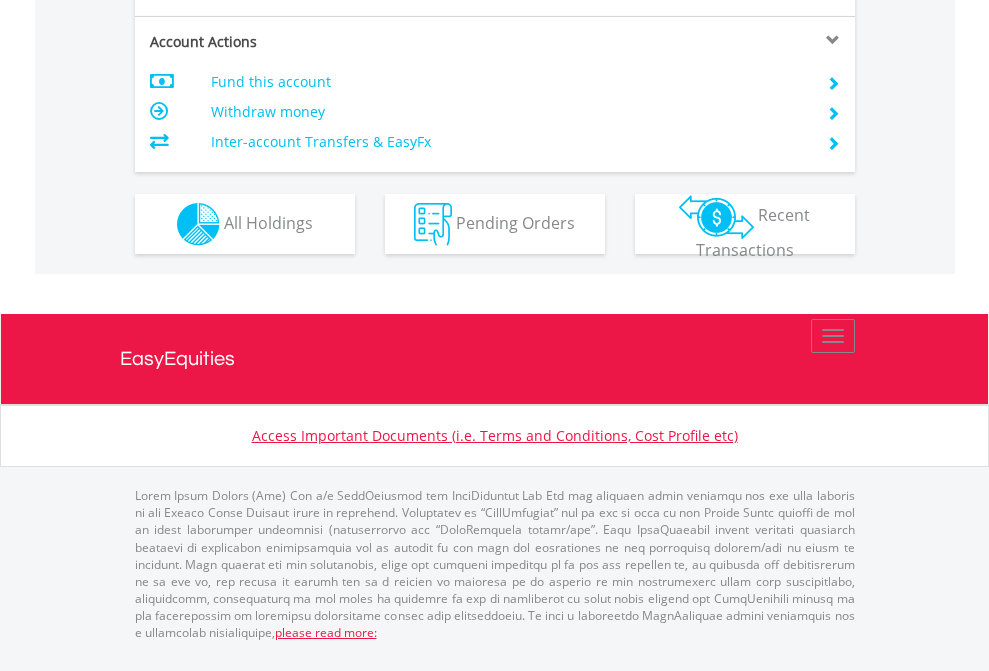 click on "Investment types" at bounding box center (706, -337) 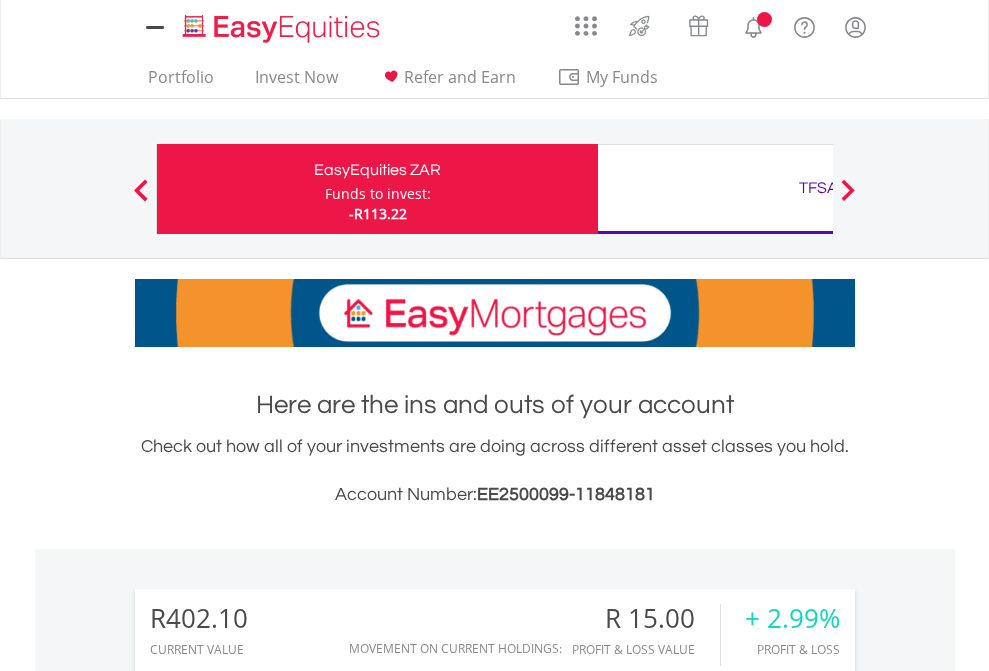 scroll, scrollTop: 1573, scrollLeft: 0, axis: vertical 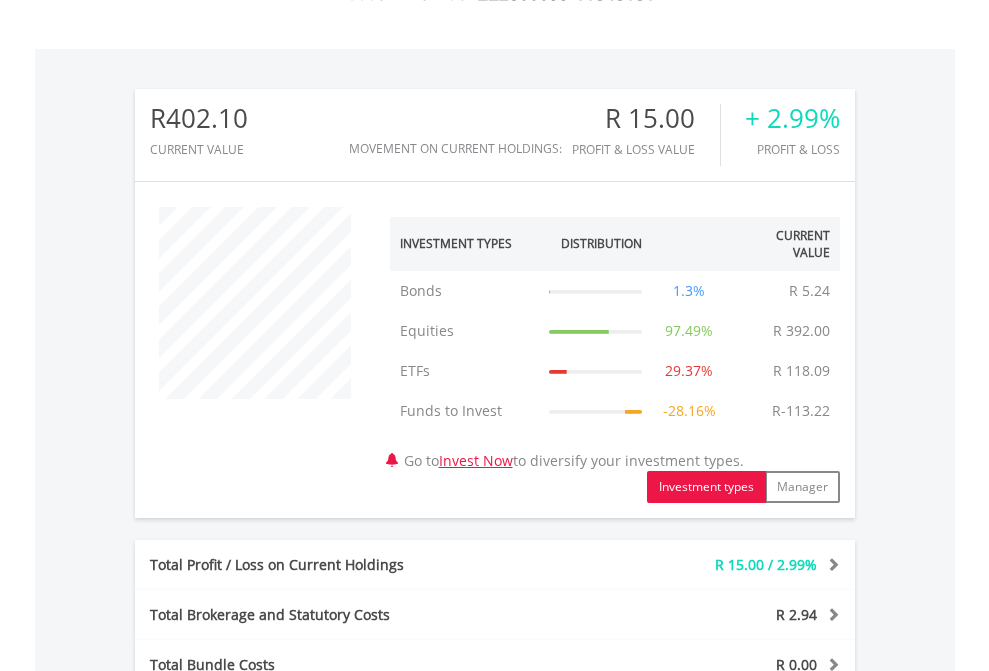 click on "All Holdings" at bounding box center (268, 1046) 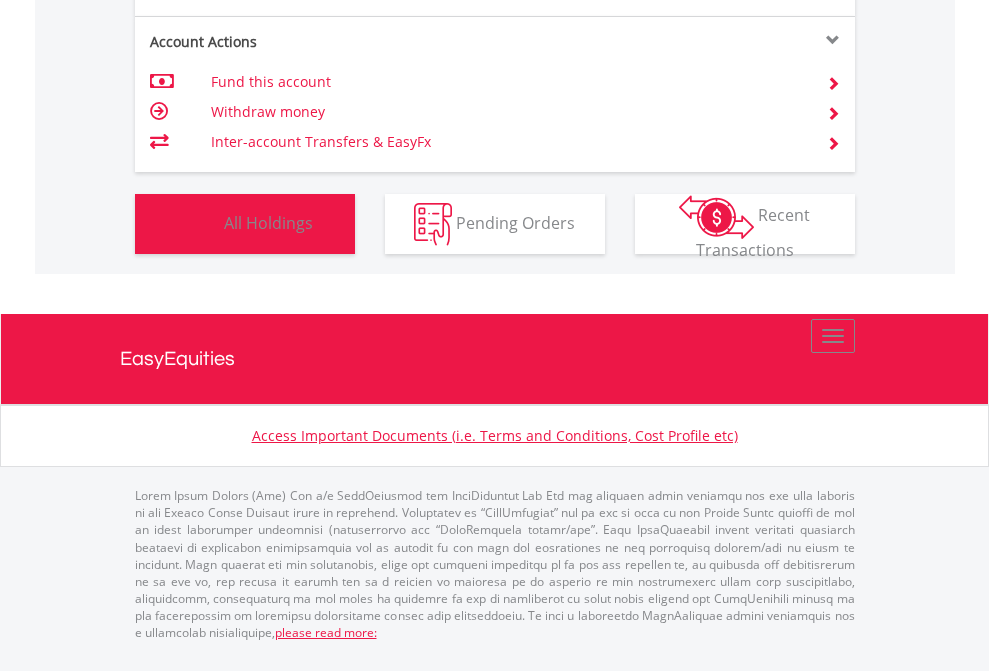 scroll, scrollTop: 999808, scrollLeft: 999687, axis: both 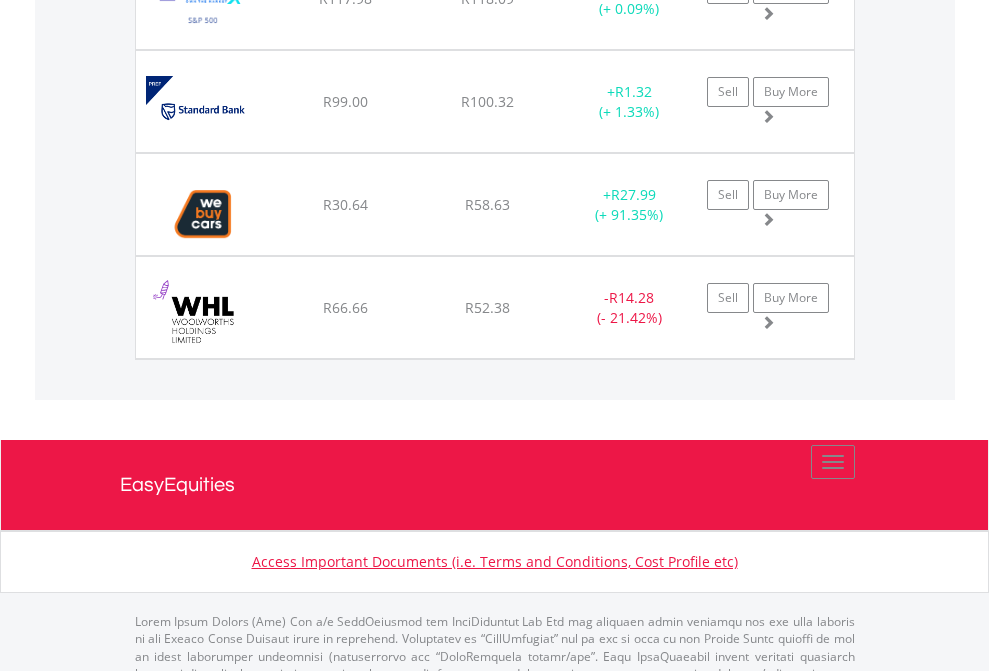 click on "TFSA" at bounding box center [818, -2116] 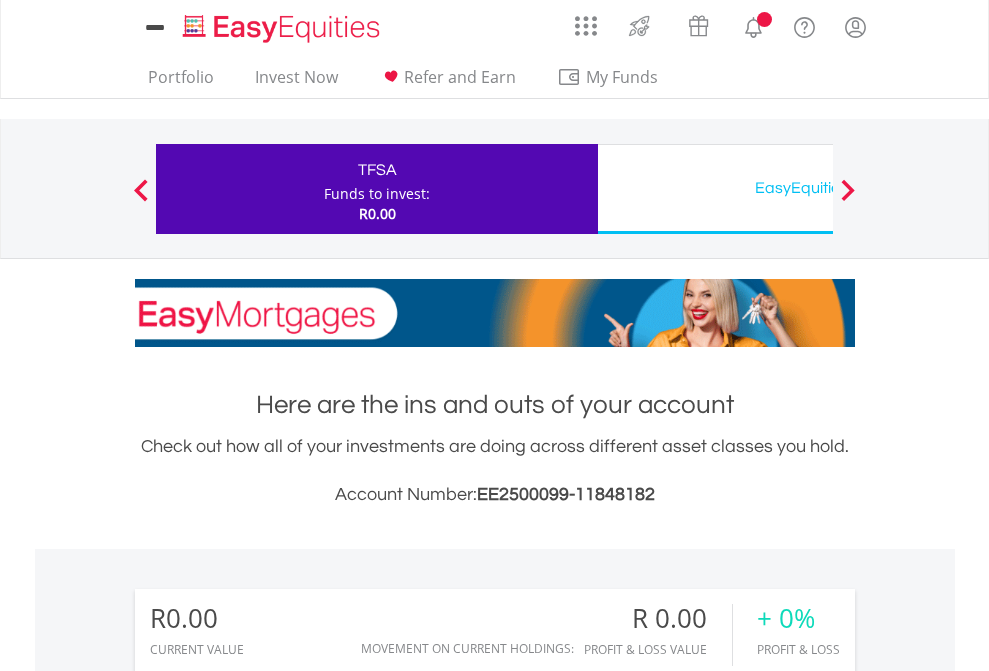 click on "All Holdings" at bounding box center [268, 1442] 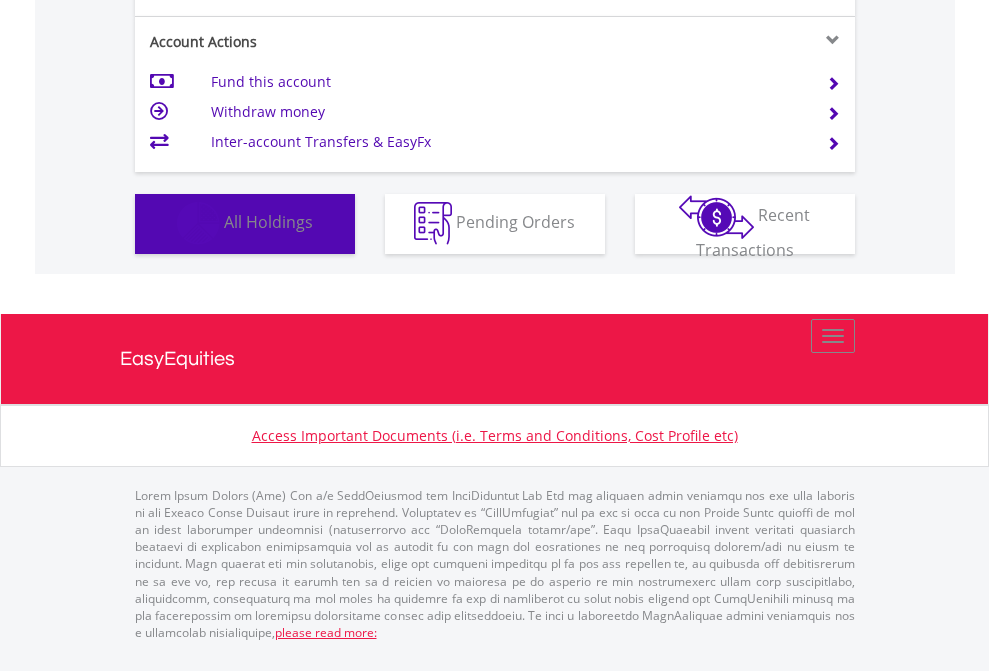 scroll, scrollTop: 1486, scrollLeft: 0, axis: vertical 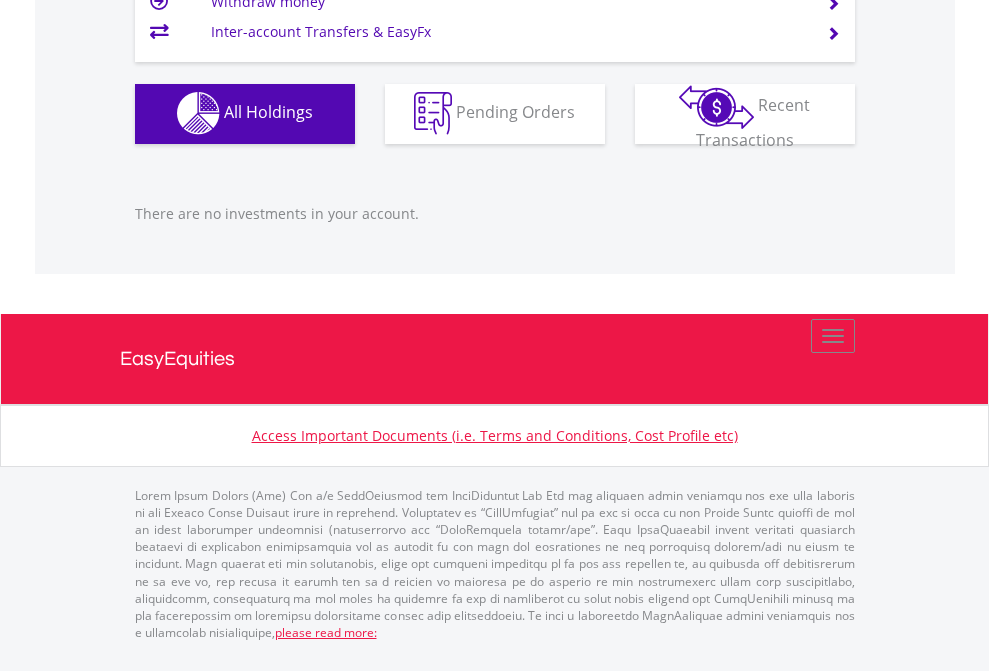click on "EasyEquities USD" at bounding box center (818, -1142) 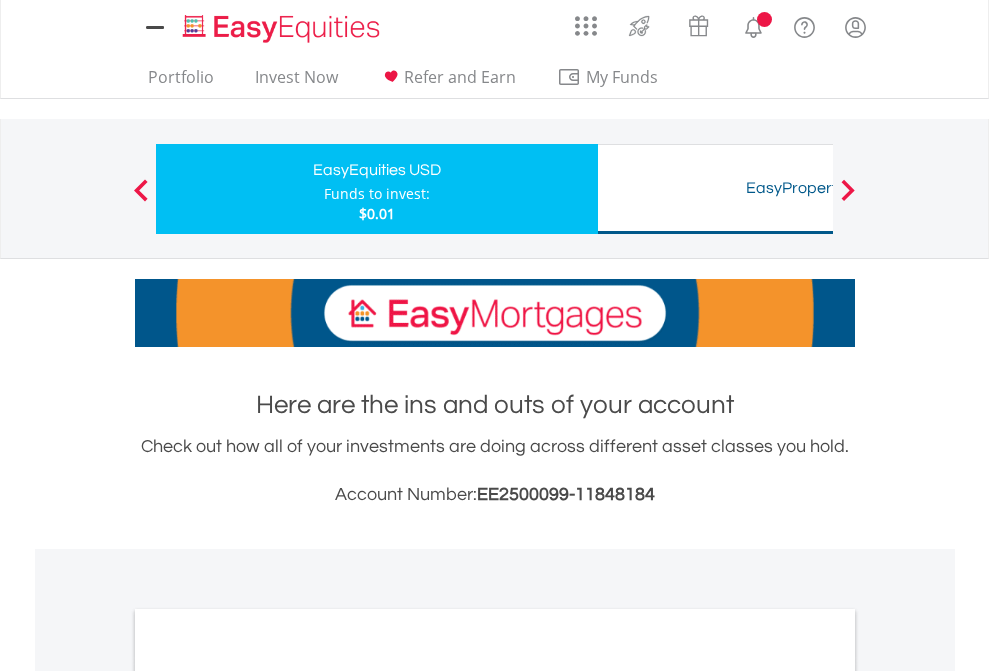 scroll, scrollTop: 0, scrollLeft: 0, axis: both 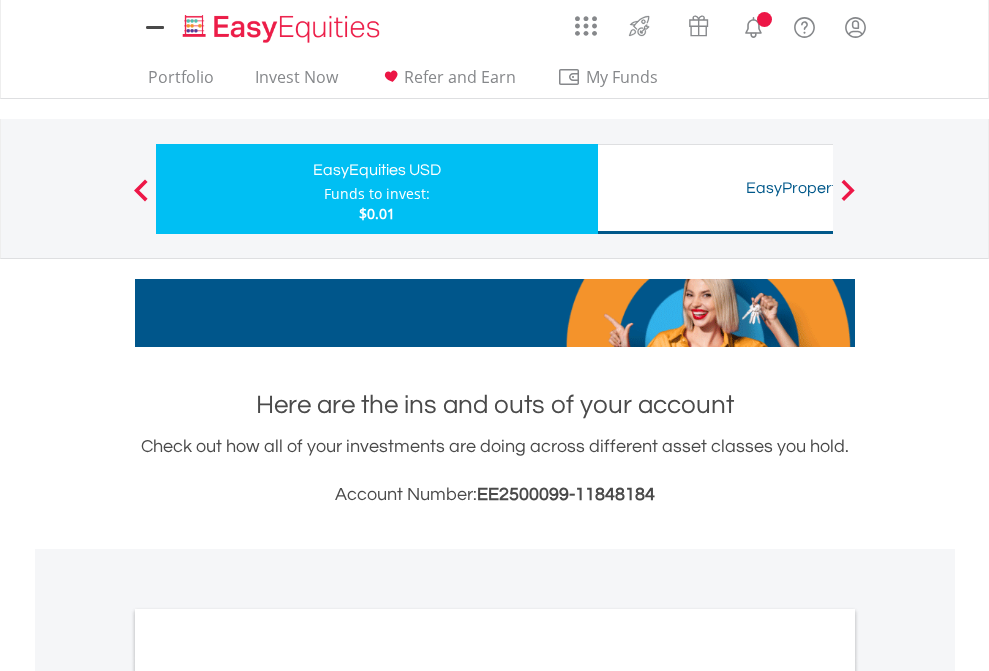 click on "All Holdings" at bounding box center [268, 1096] 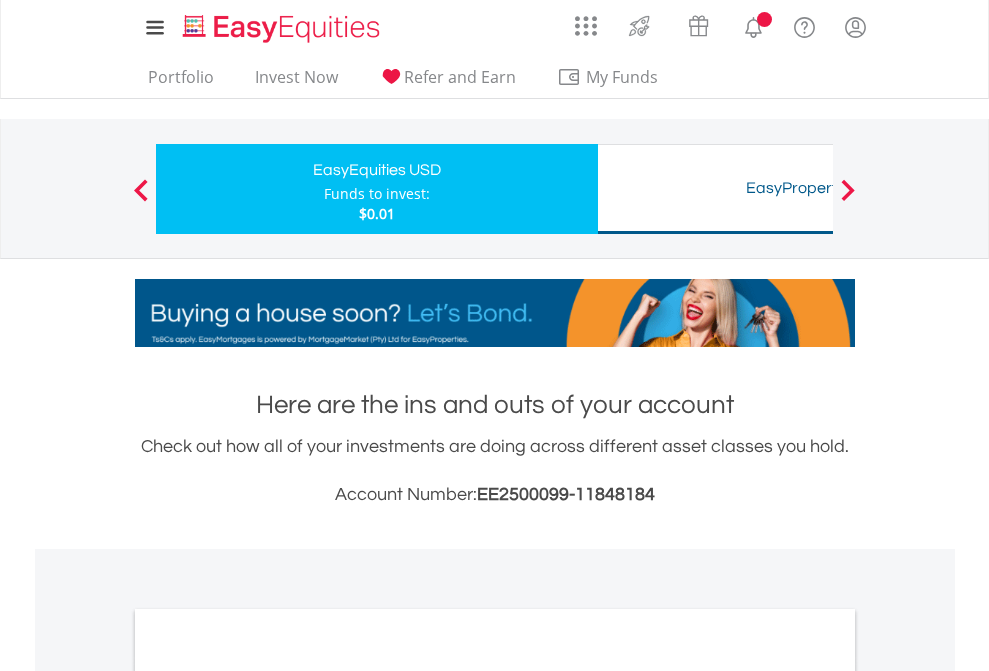 scroll, scrollTop: 1202, scrollLeft: 0, axis: vertical 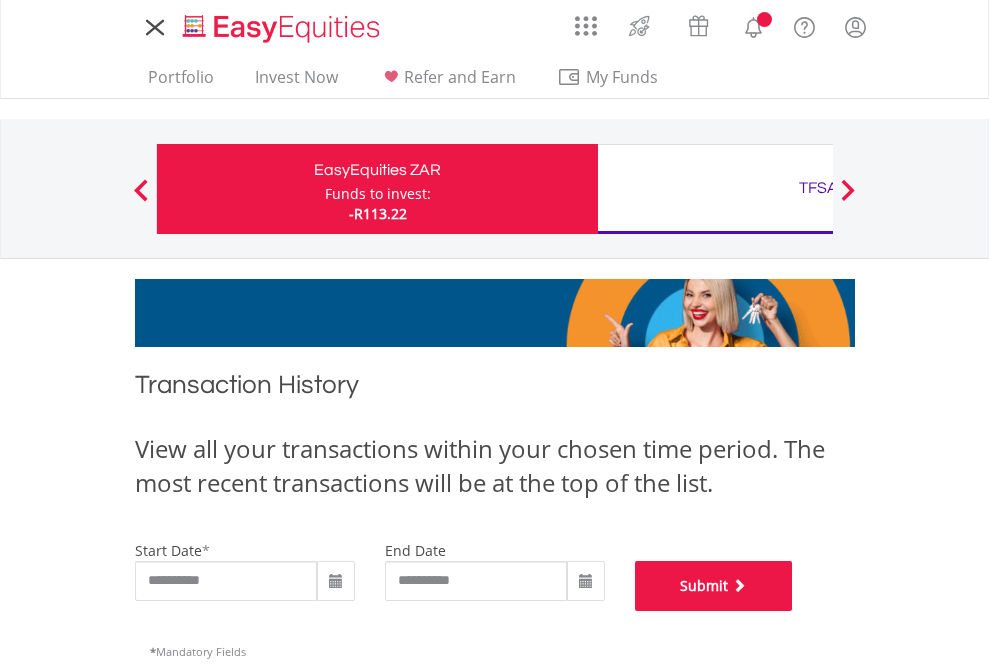 click on "Submit" at bounding box center [714, 586] 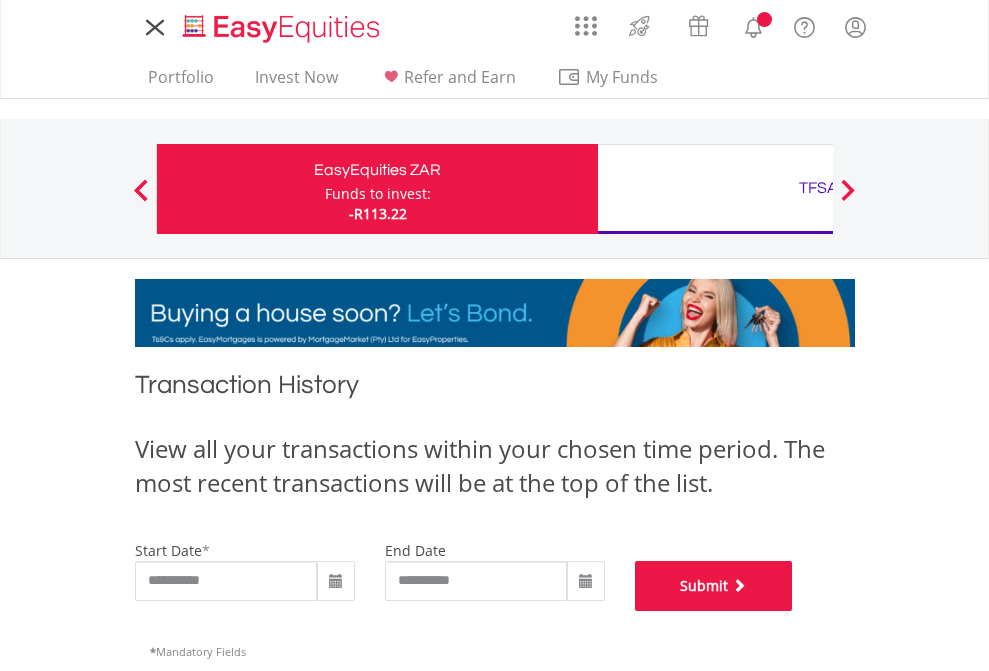 scroll, scrollTop: 811, scrollLeft: 0, axis: vertical 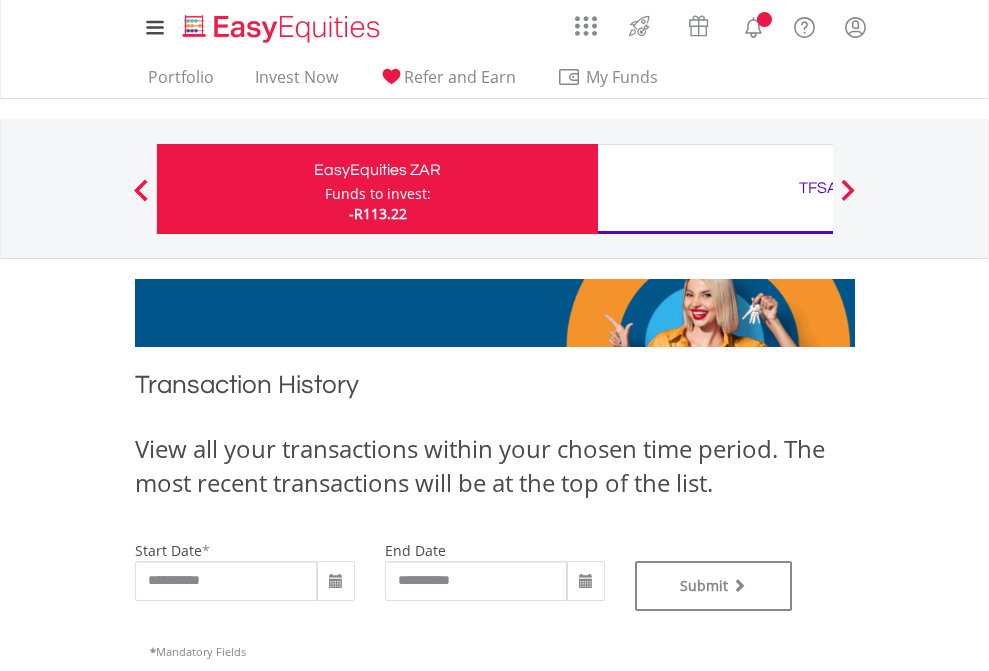click on "TFSA" at bounding box center [818, 188] 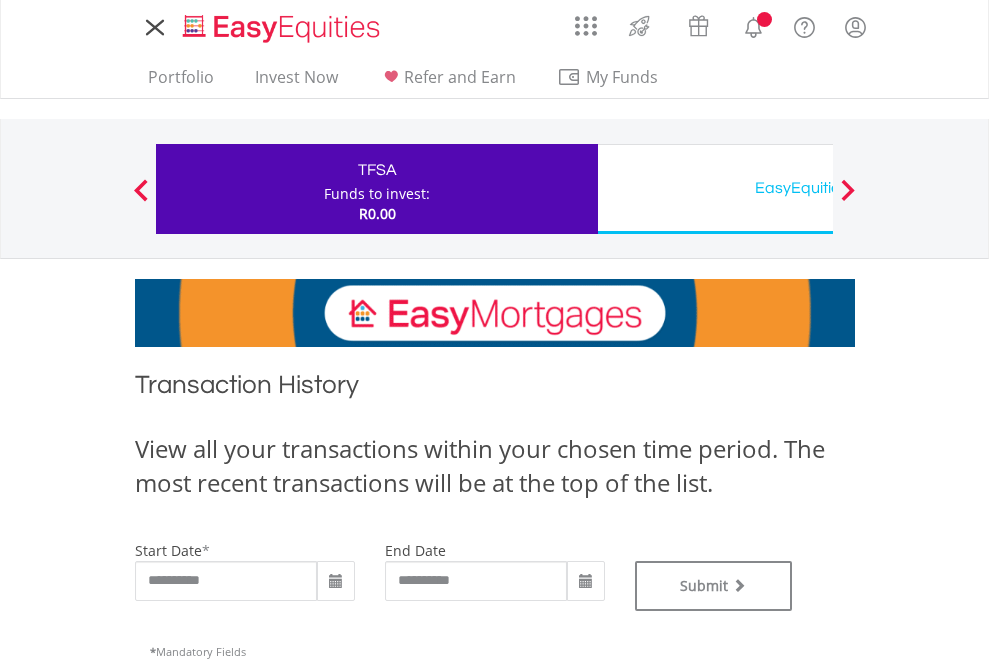 scroll, scrollTop: 0, scrollLeft: 0, axis: both 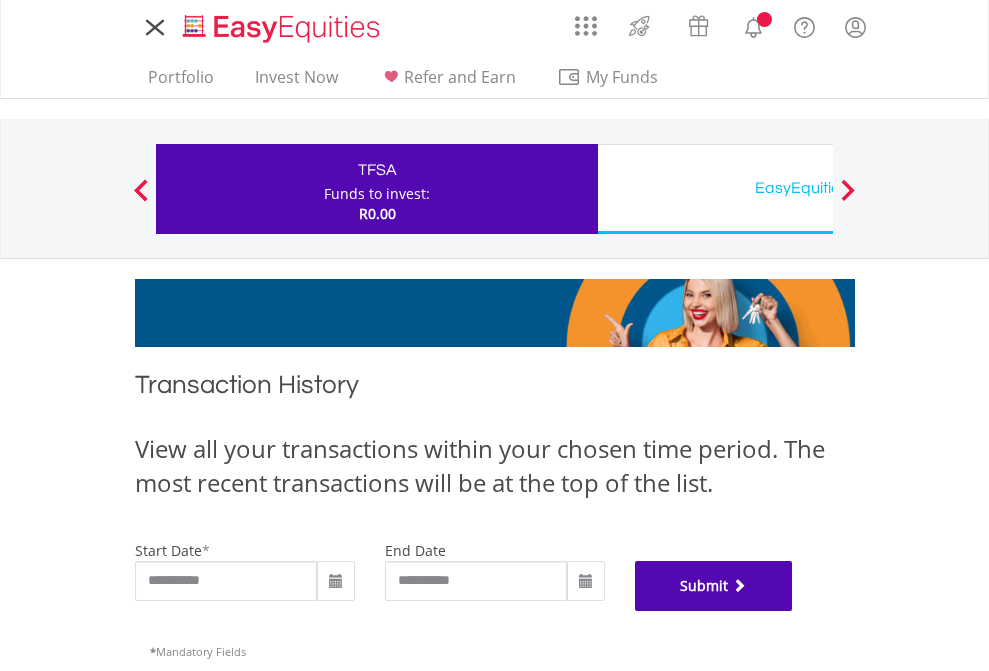 click on "Submit" at bounding box center (714, 586) 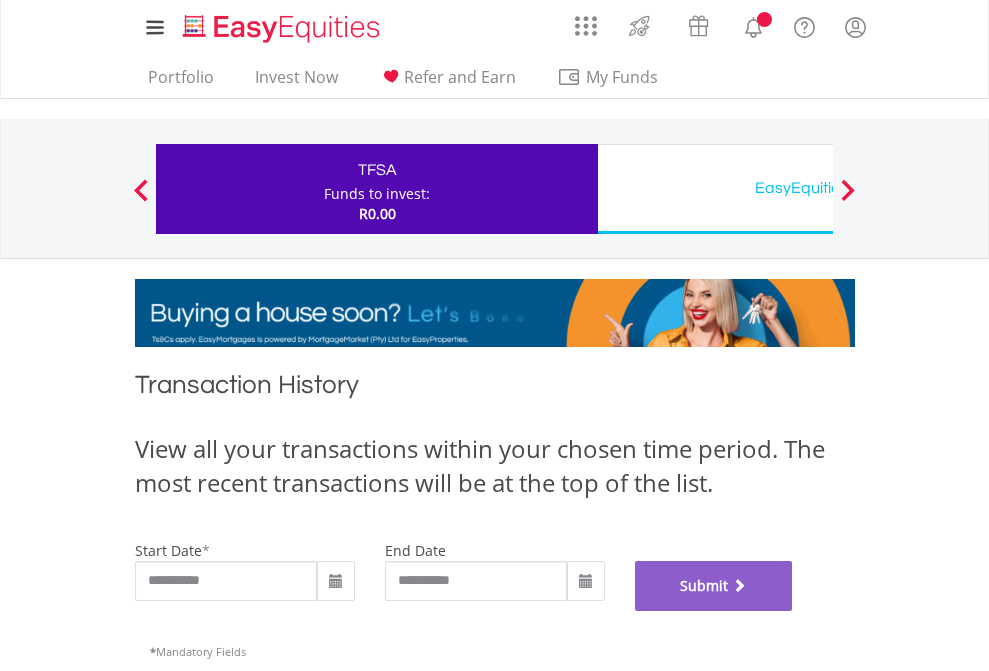 scroll, scrollTop: 811, scrollLeft: 0, axis: vertical 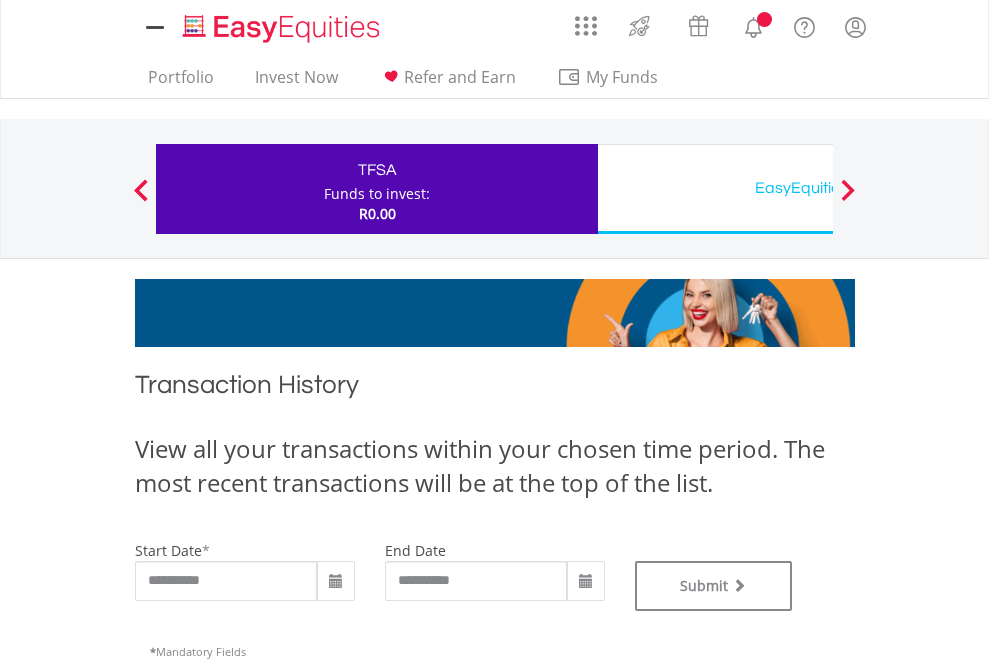 click on "EasyEquities USD" at bounding box center (818, 188) 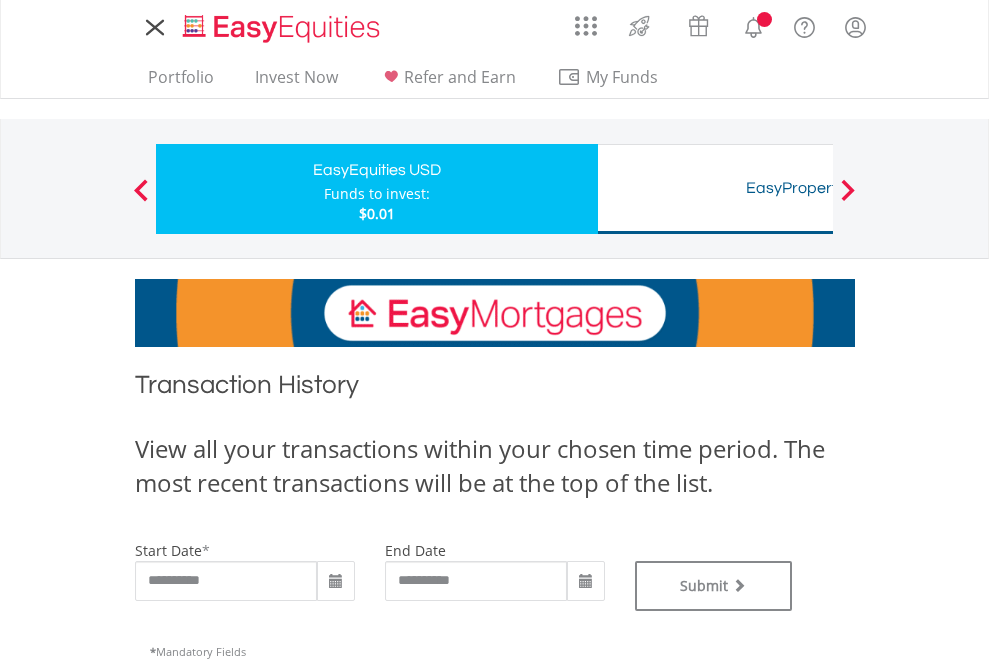 scroll, scrollTop: 0, scrollLeft: 0, axis: both 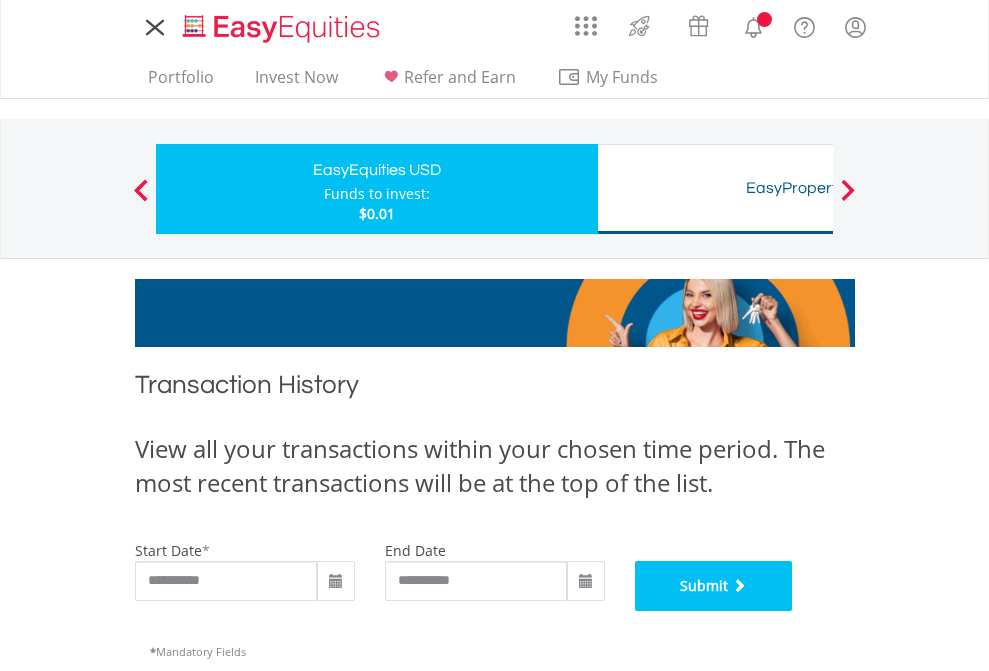 click on "Submit" at bounding box center [714, 586] 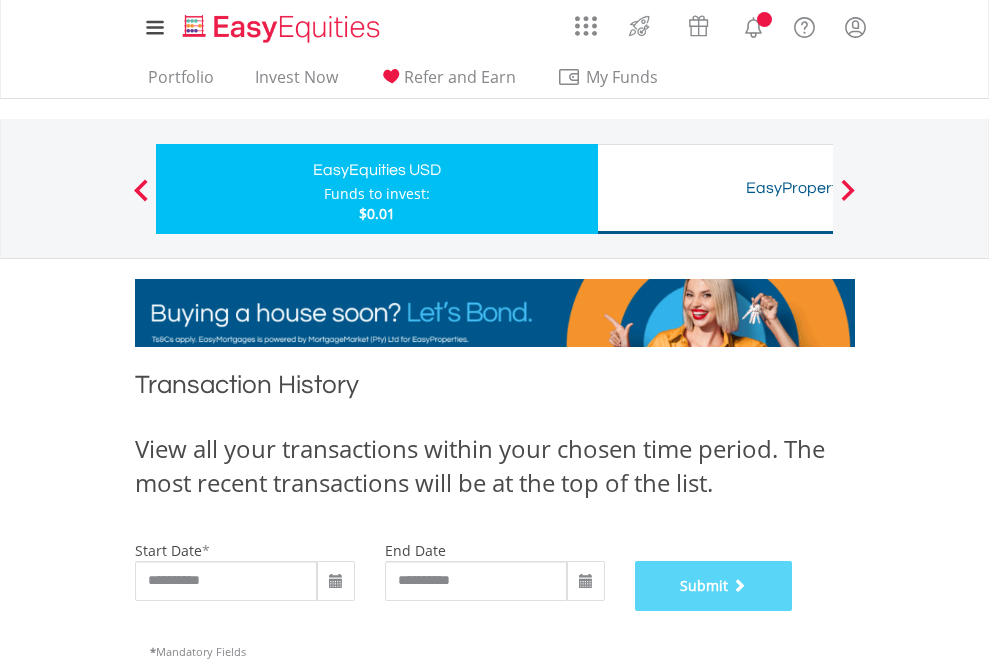 scroll, scrollTop: 811, scrollLeft: 0, axis: vertical 